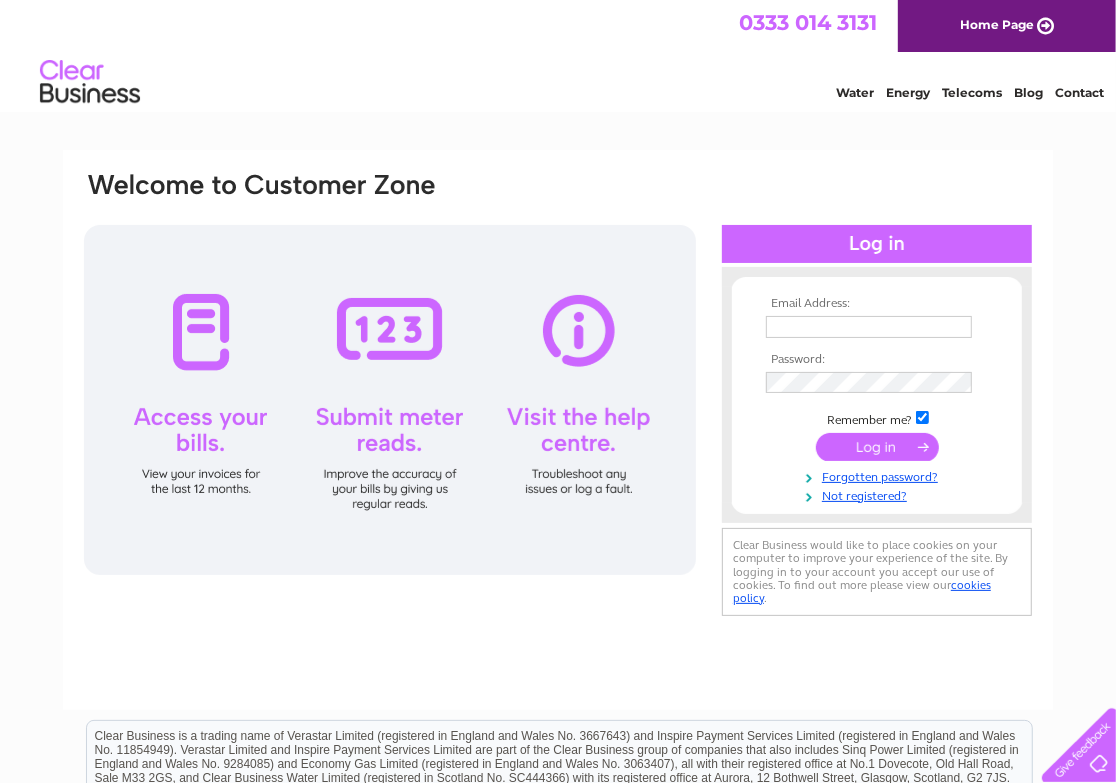 scroll, scrollTop: 0, scrollLeft: 0, axis: both 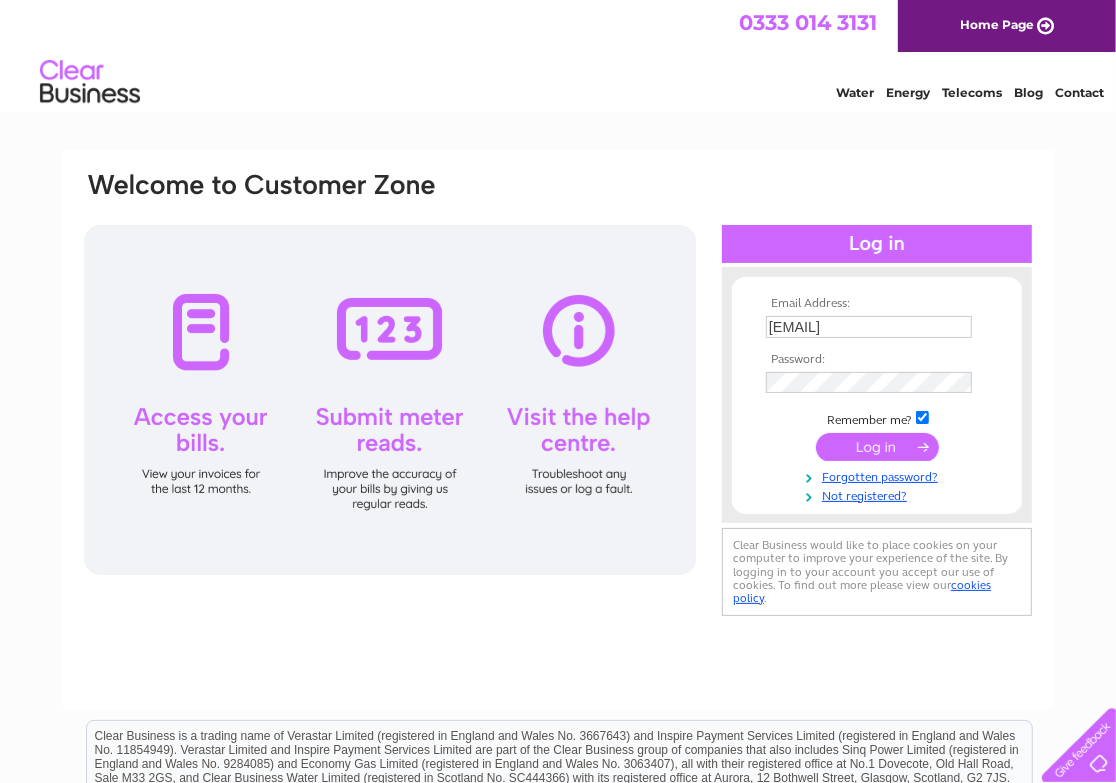click at bounding box center [877, 447] 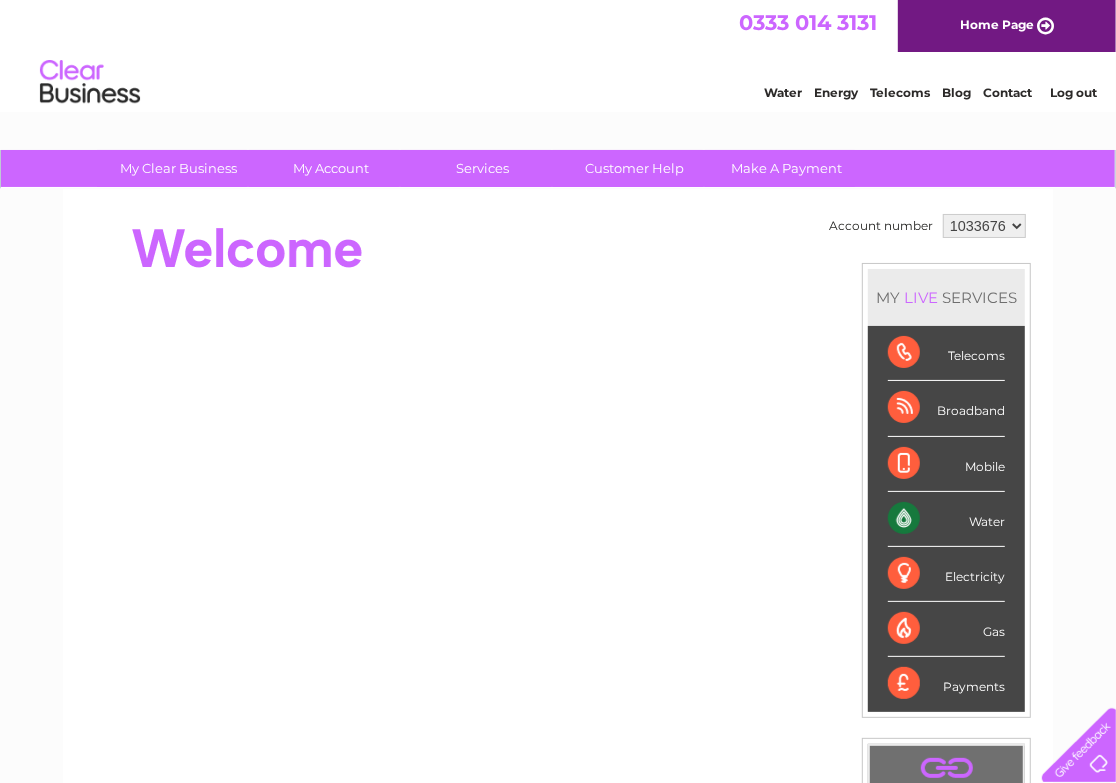 scroll, scrollTop: 0, scrollLeft: 0, axis: both 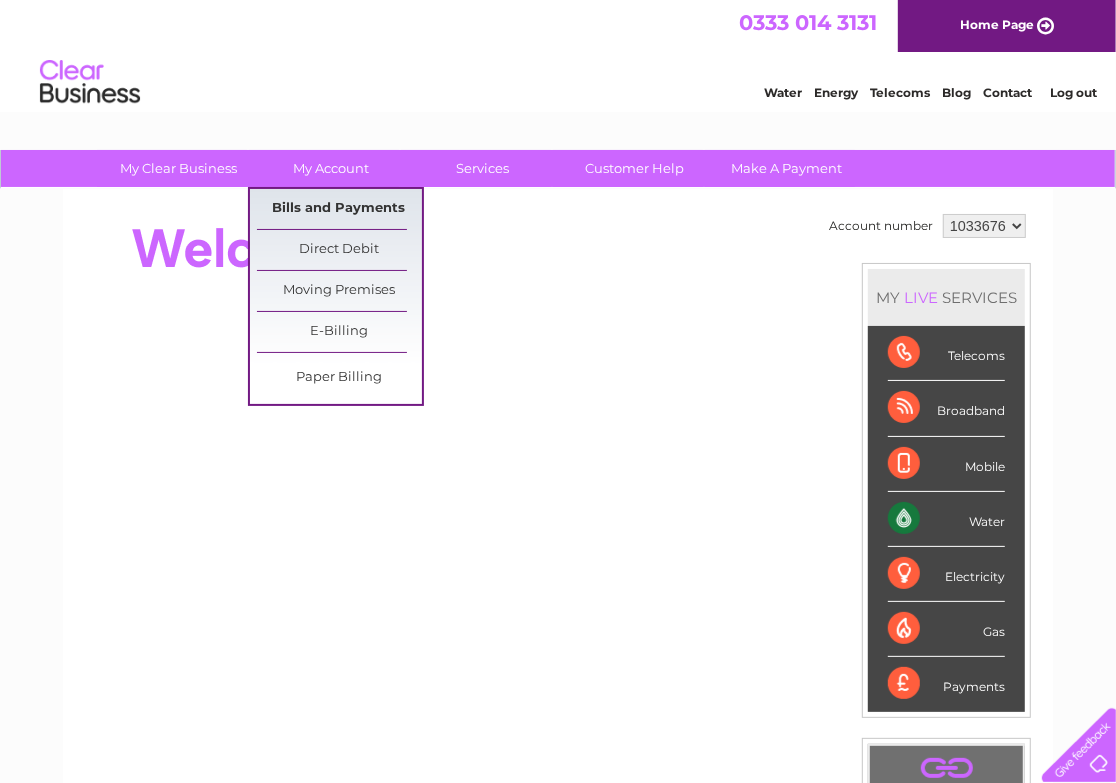 click on "Bills and Payments" at bounding box center (339, 209) 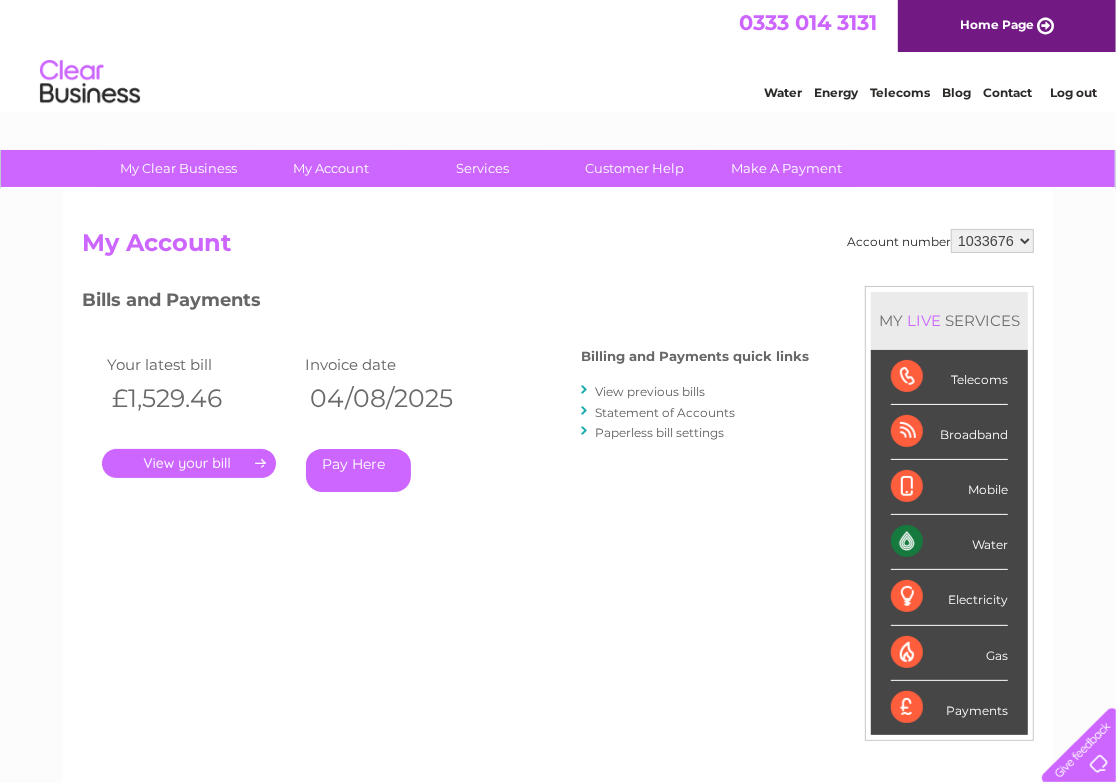 scroll, scrollTop: 0, scrollLeft: 0, axis: both 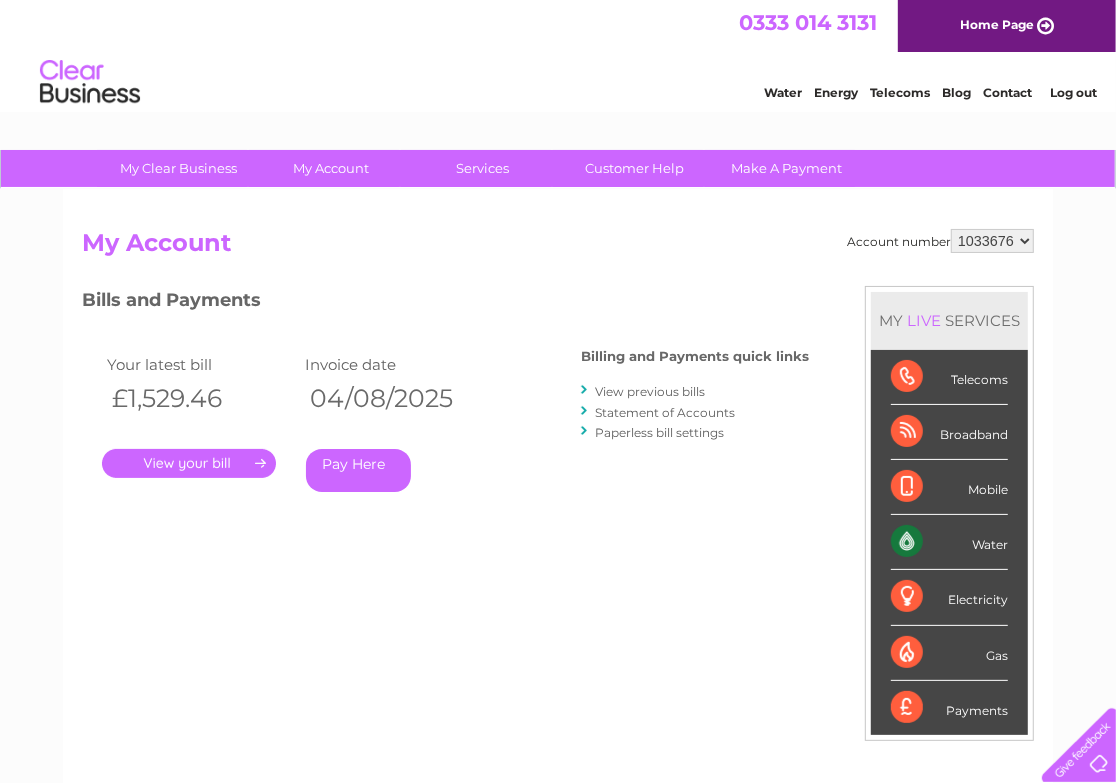 click on "." at bounding box center [189, 463] 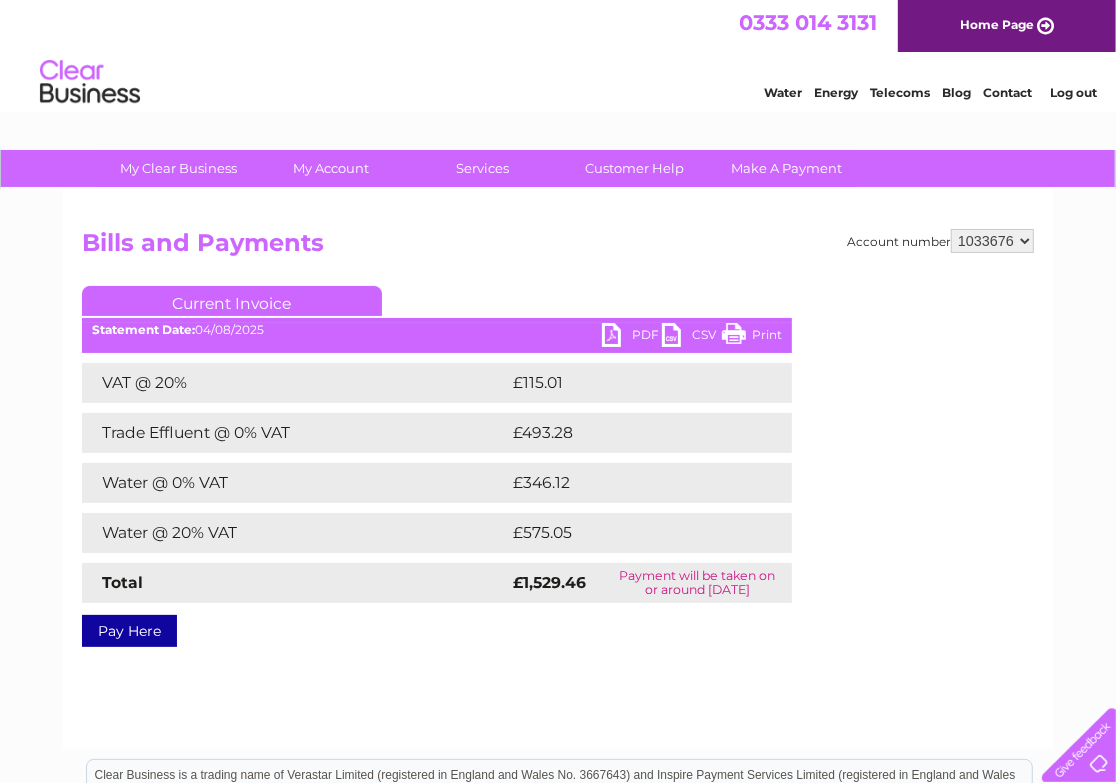 scroll, scrollTop: 0, scrollLeft: 0, axis: both 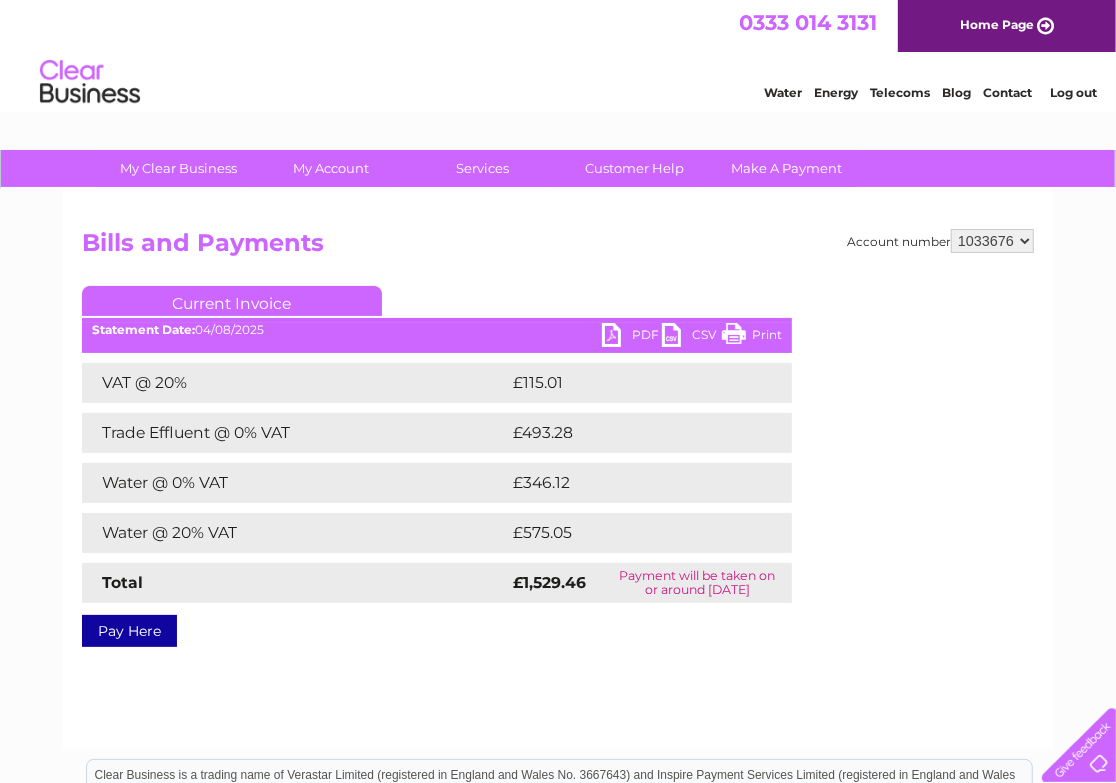 click on "PDF" at bounding box center [632, 337] 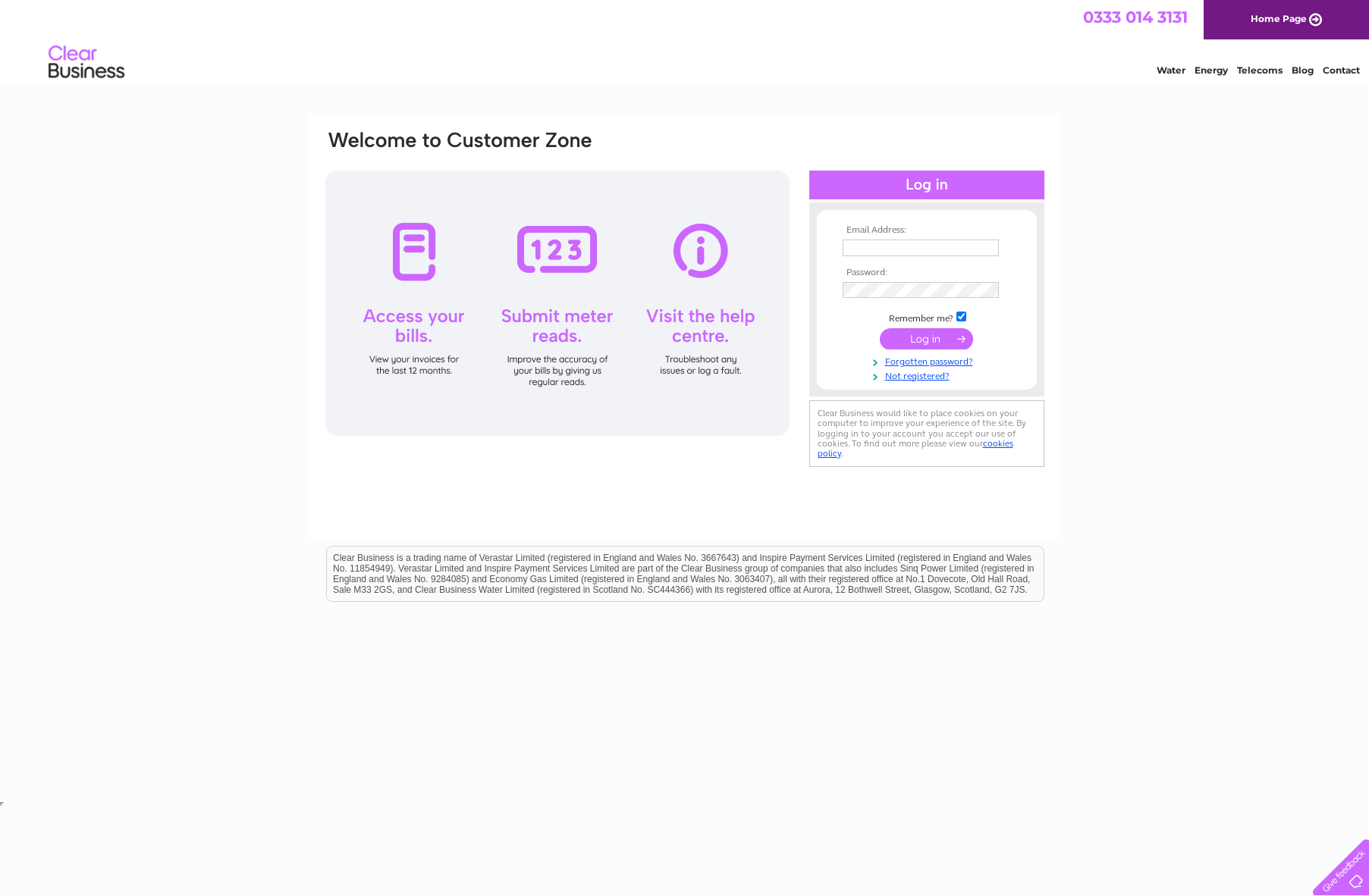 scroll, scrollTop: 0, scrollLeft: 0, axis: both 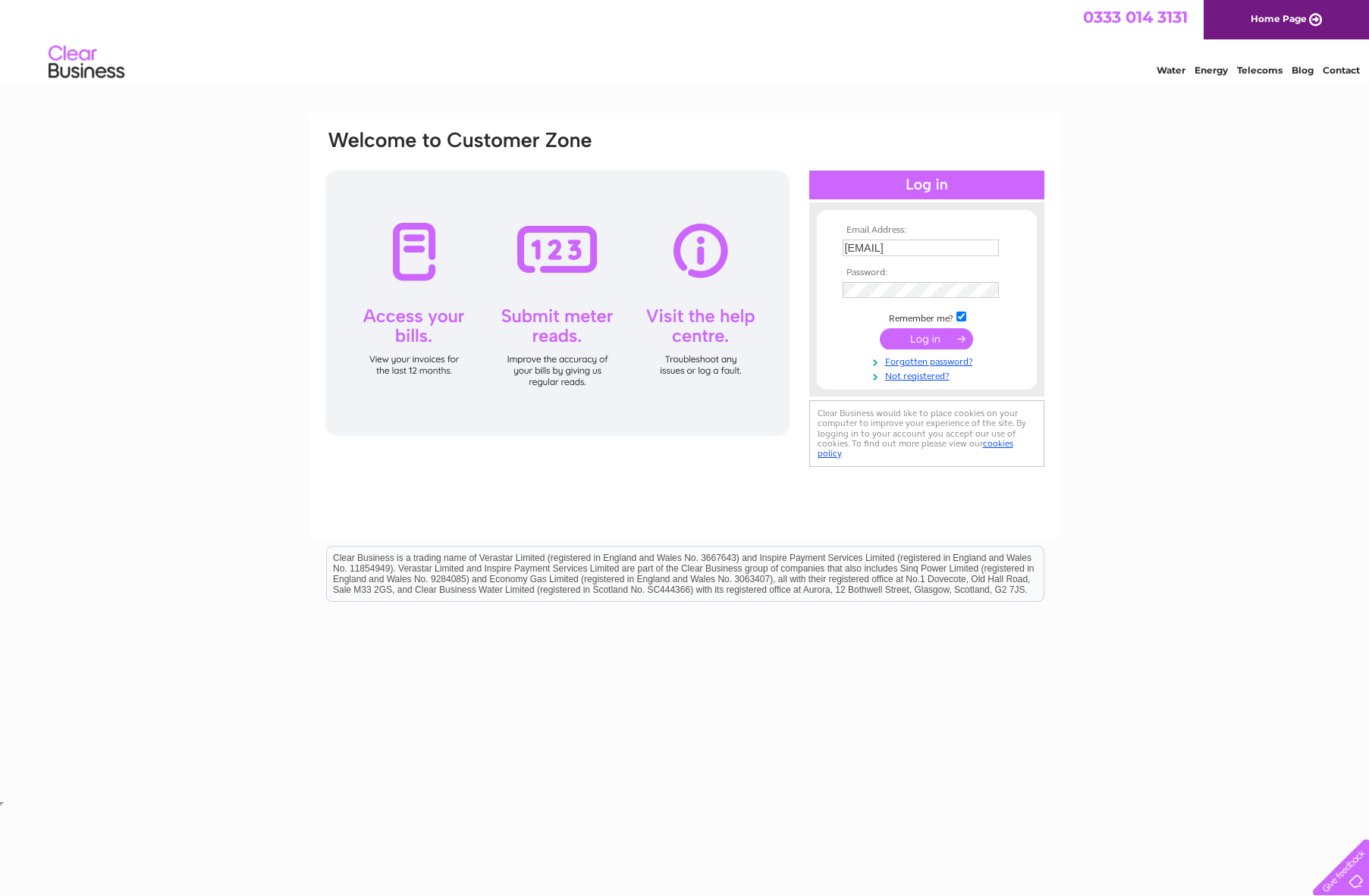 click at bounding box center [926, 339] 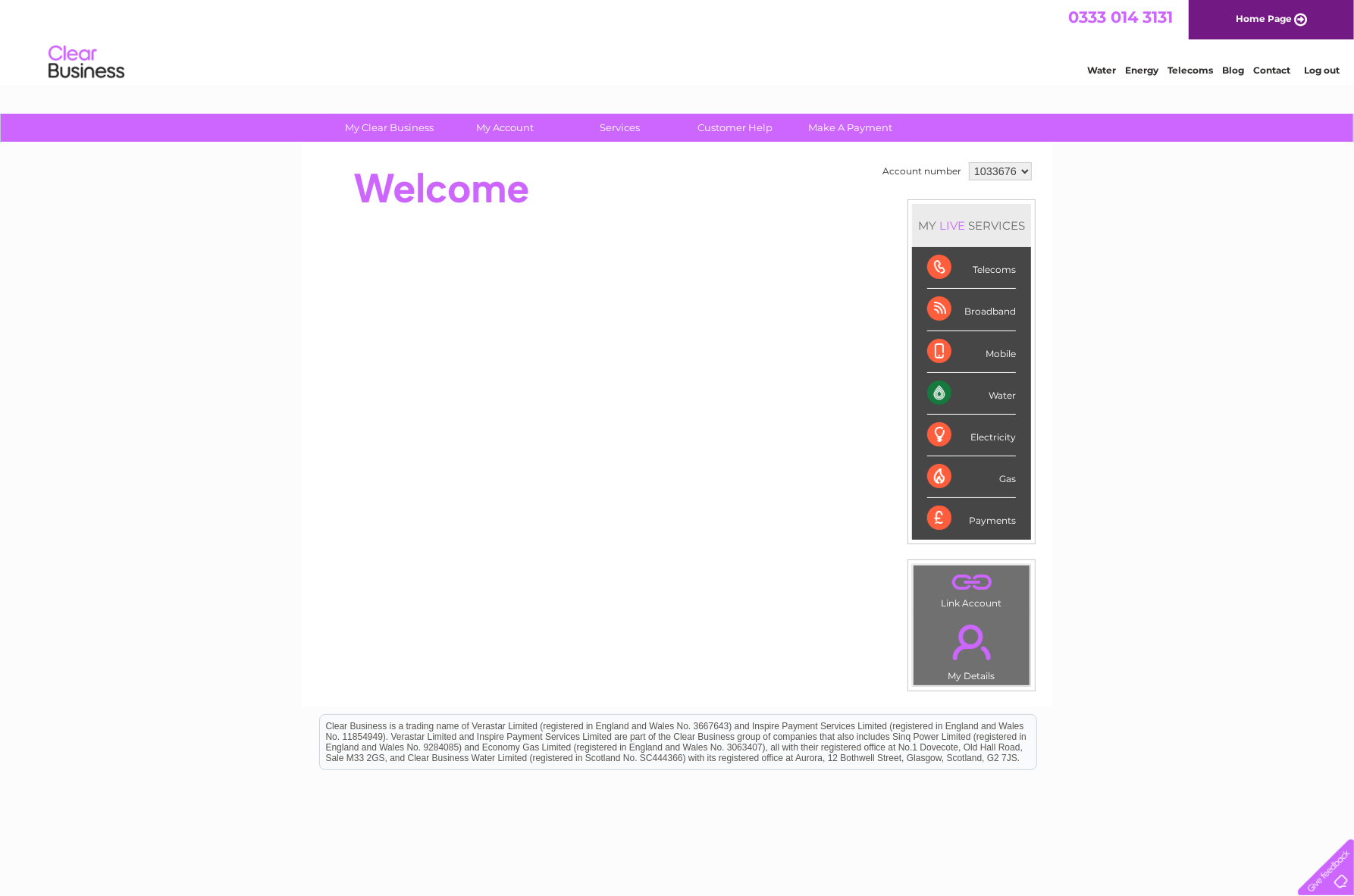 scroll, scrollTop: 0, scrollLeft: 0, axis: both 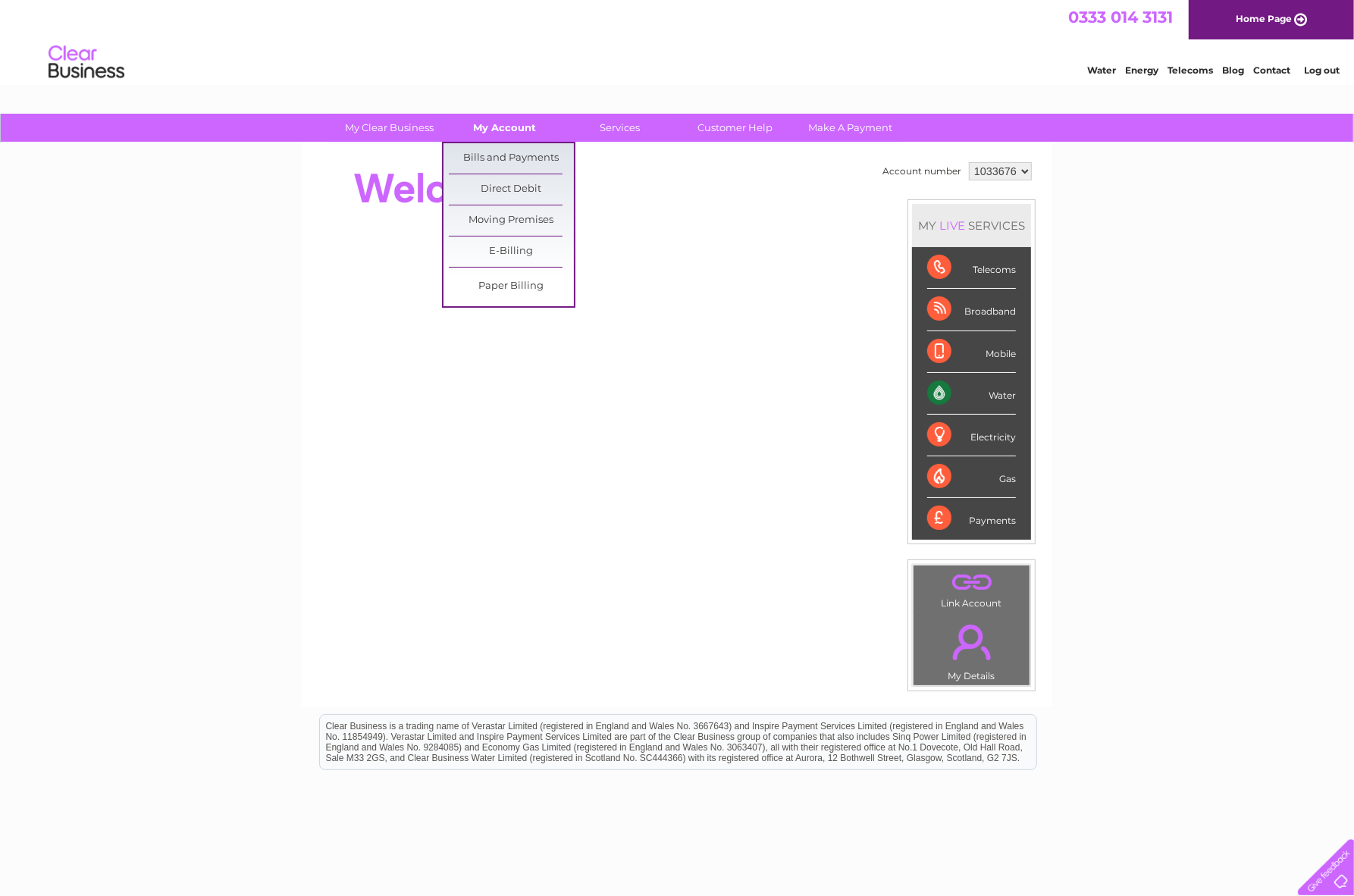 click on "My Account" at bounding box center [505, 127] 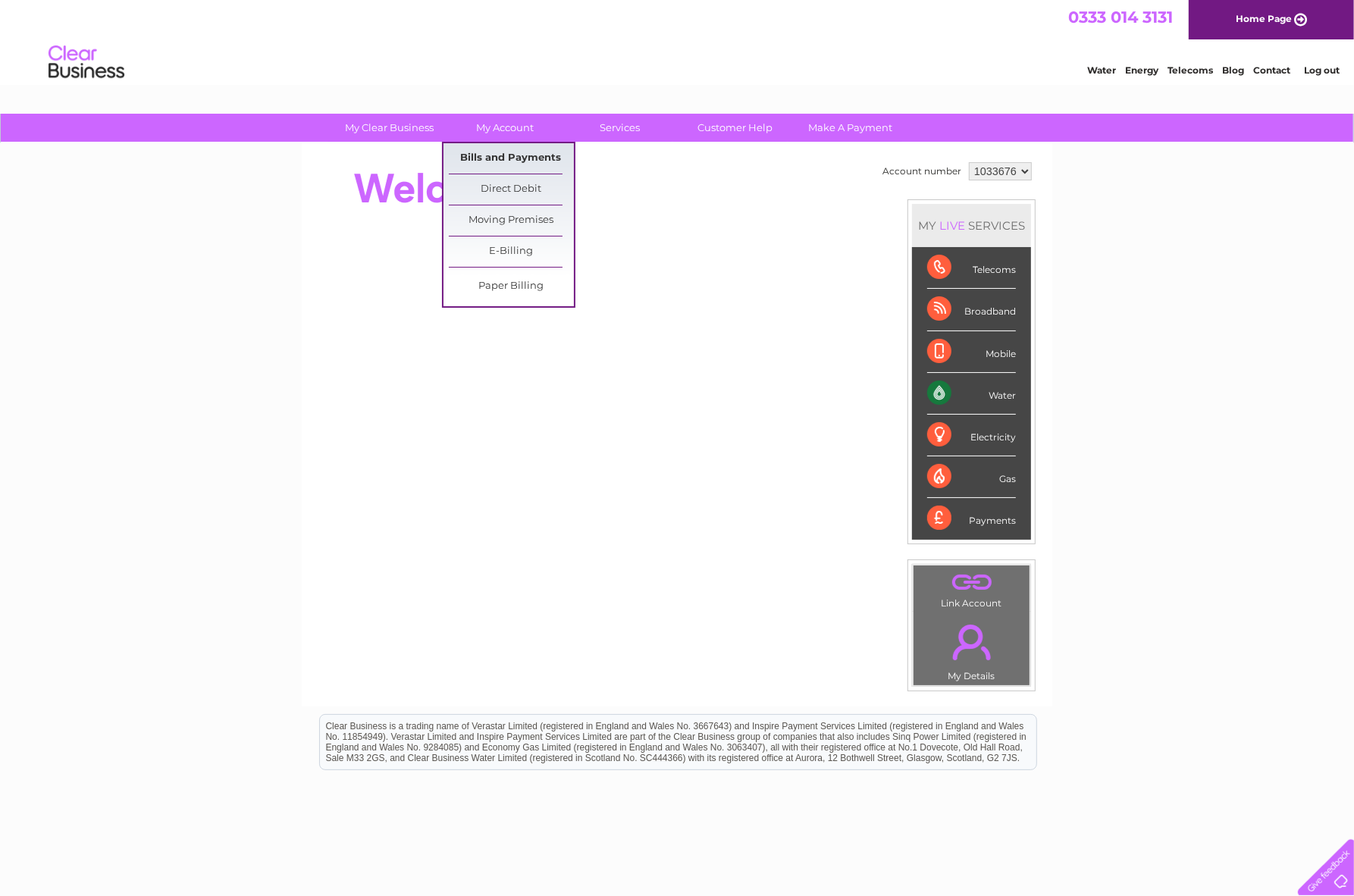 click on "Bills and Payments" at bounding box center (511, 158) 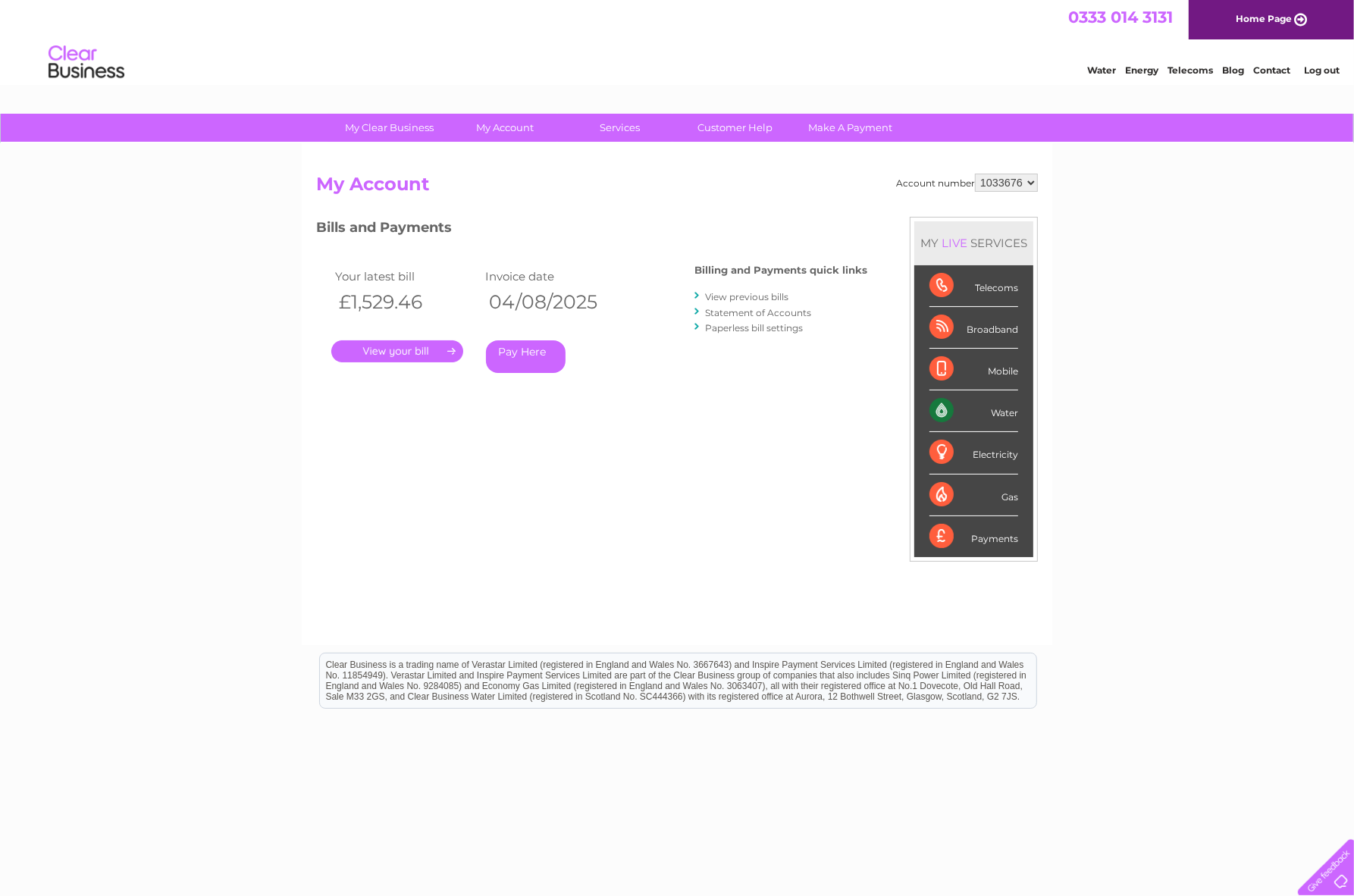 scroll, scrollTop: 0, scrollLeft: 0, axis: both 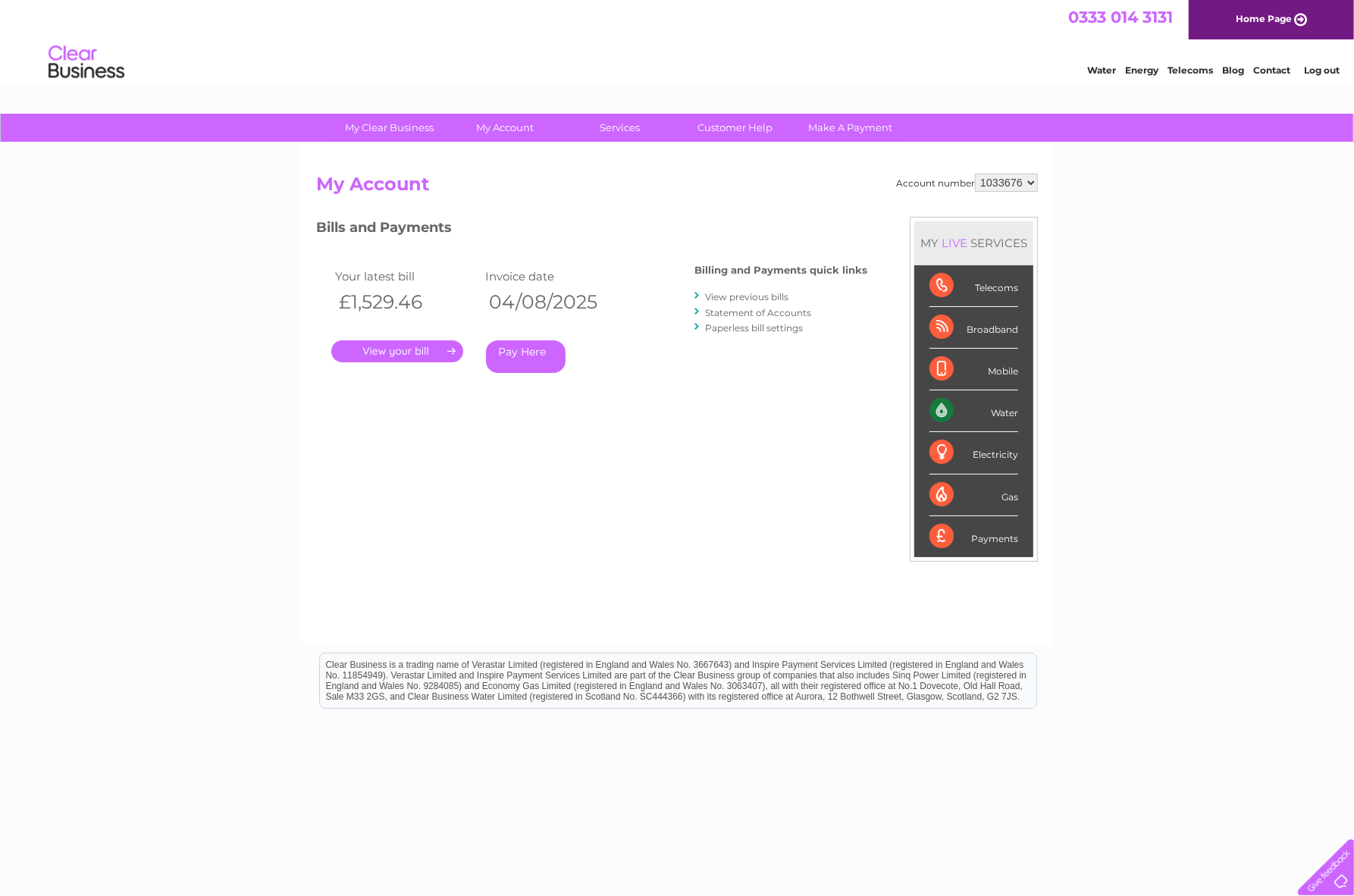 click on "." at bounding box center [397, 351] 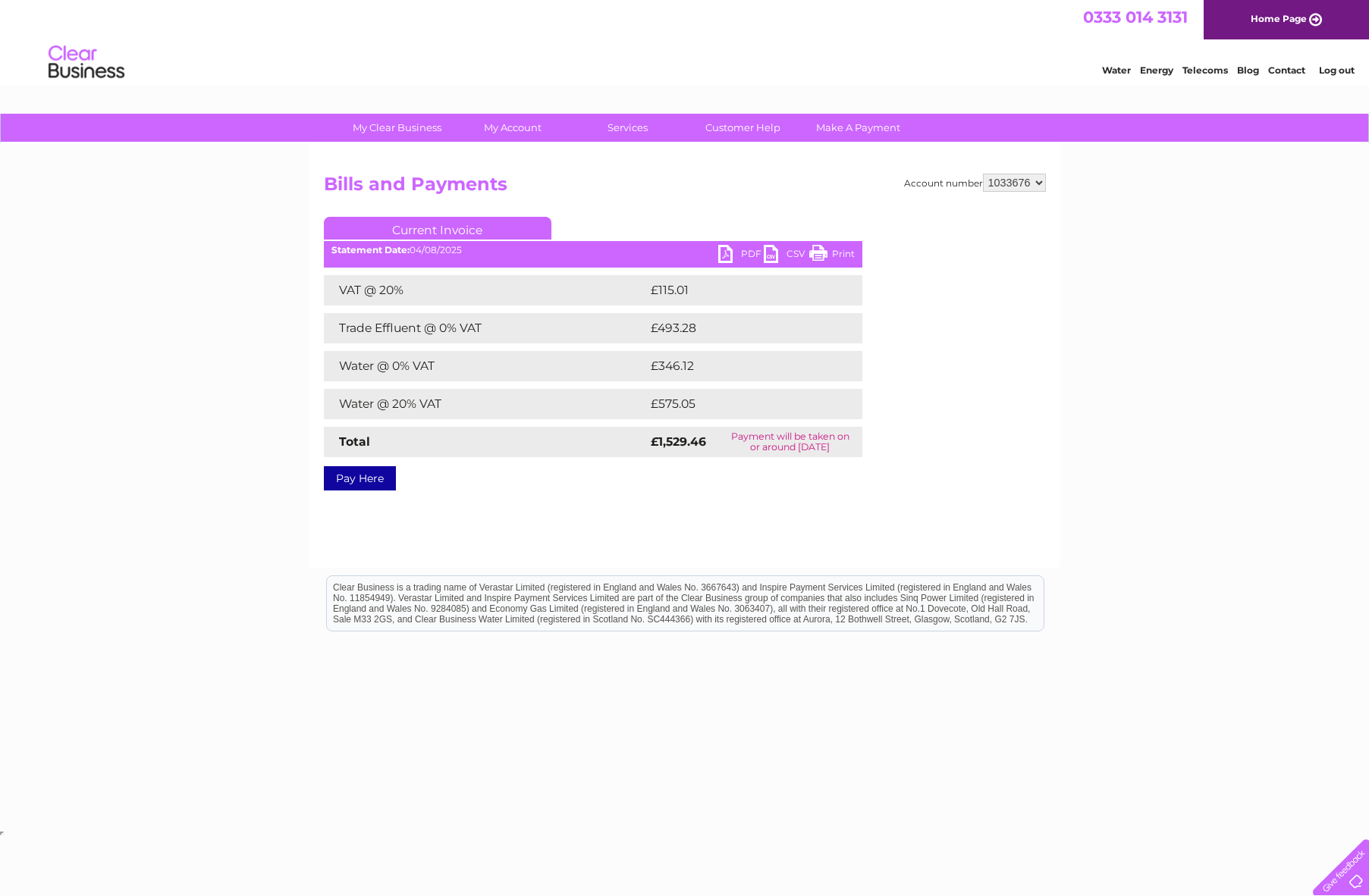 scroll, scrollTop: 0, scrollLeft: 0, axis: both 